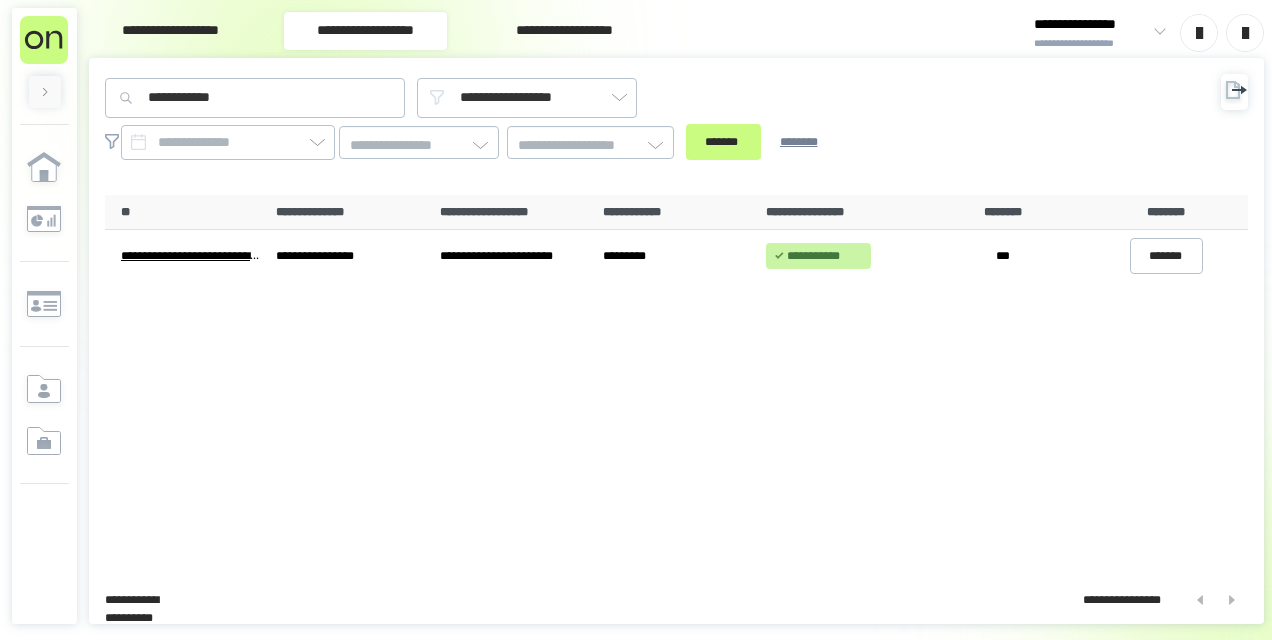 scroll, scrollTop: 0, scrollLeft: 0, axis: both 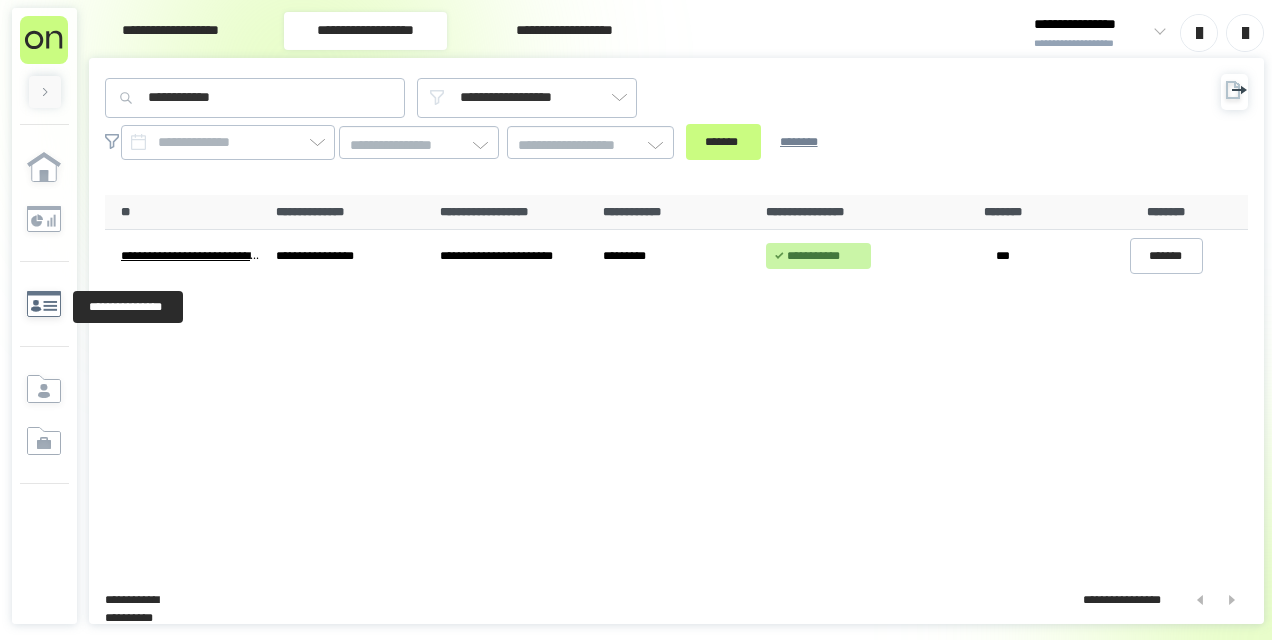 click 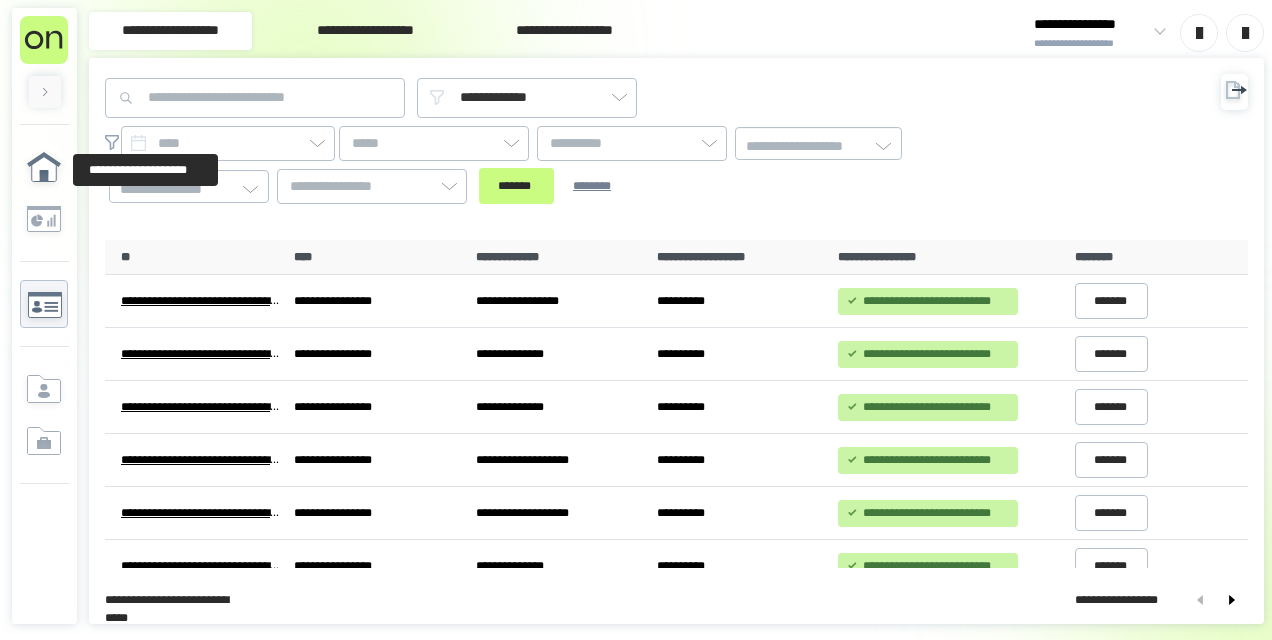 click 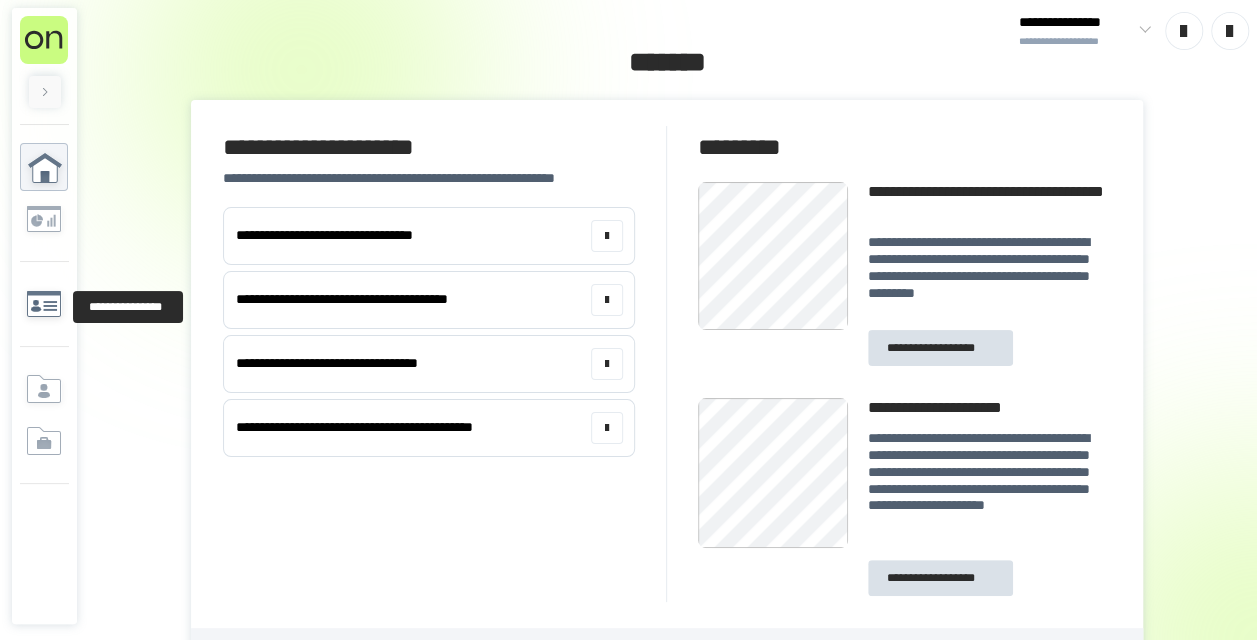 click 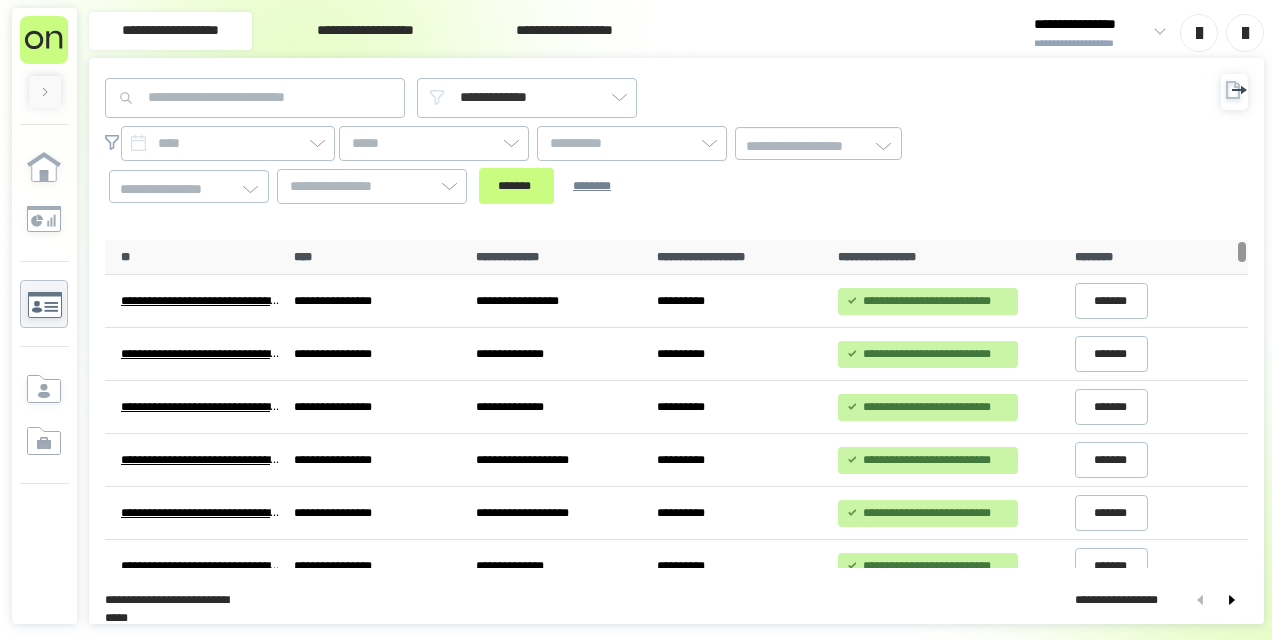 click on "**********" at bounding box center (365, 31) 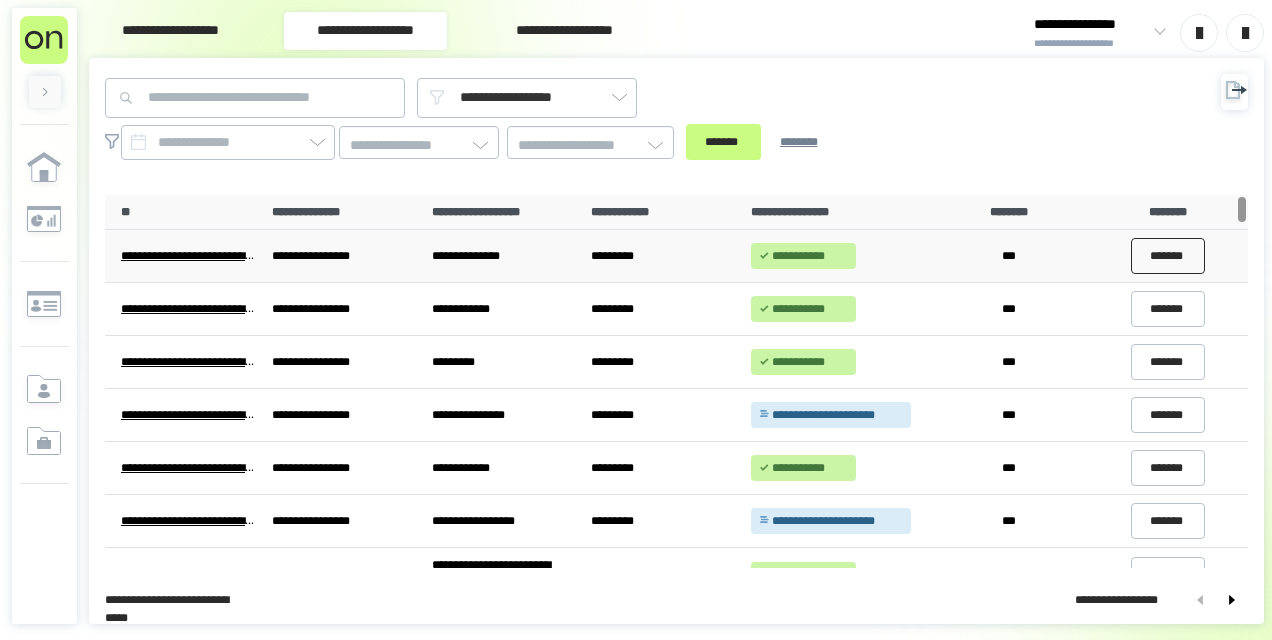click on "*******" at bounding box center (1168, 256) 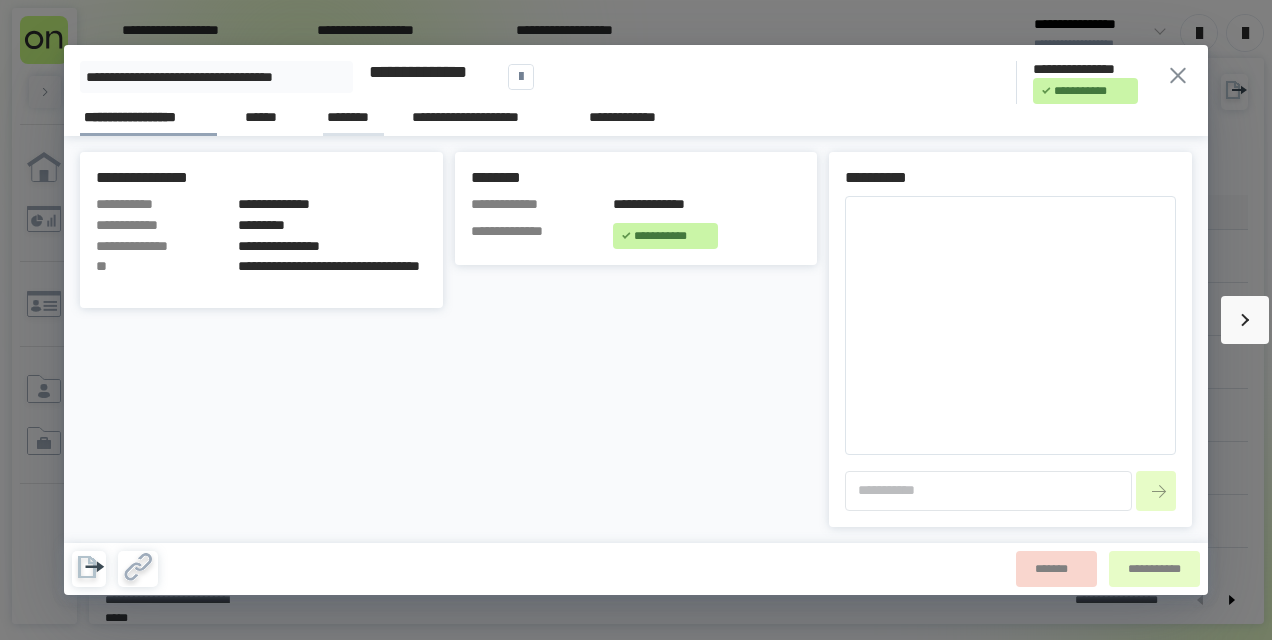 click on "********" at bounding box center [353, 117] 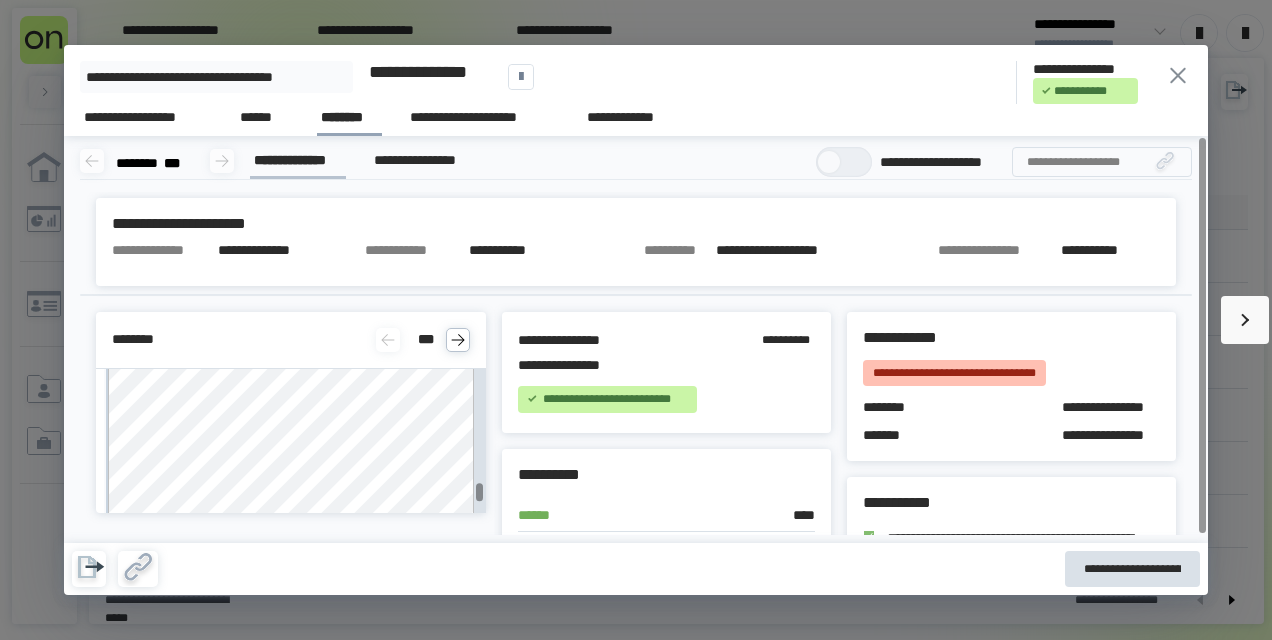 scroll, scrollTop: 1300, scrollLeft: 0, axis: vertical 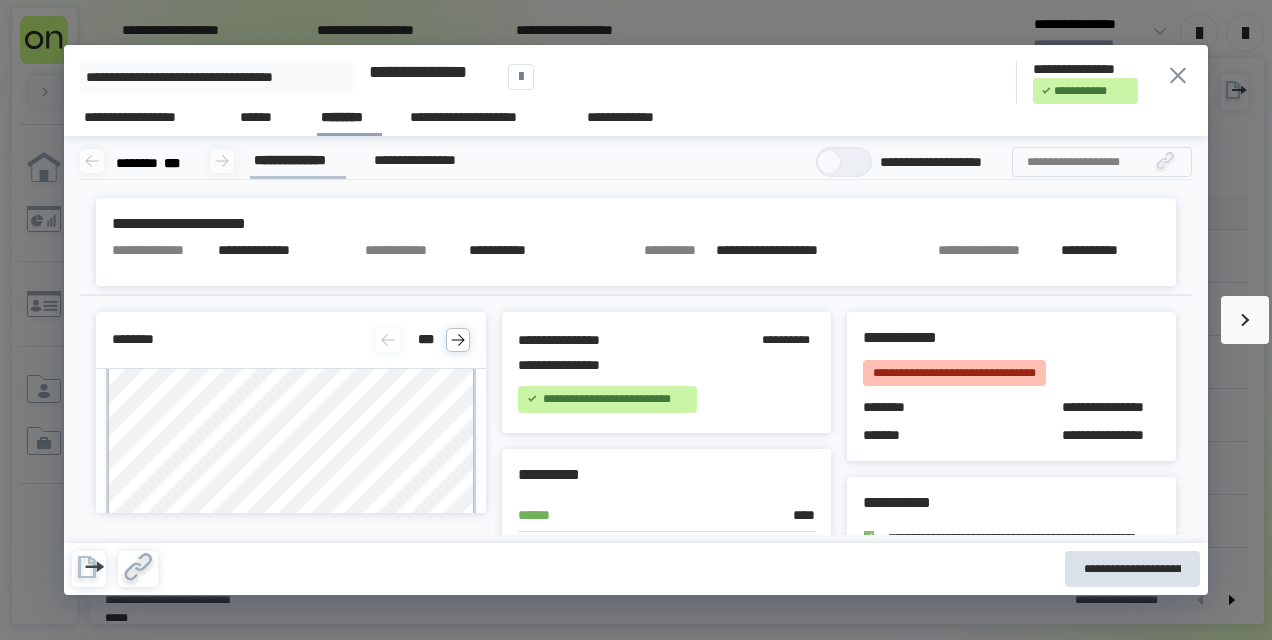 click 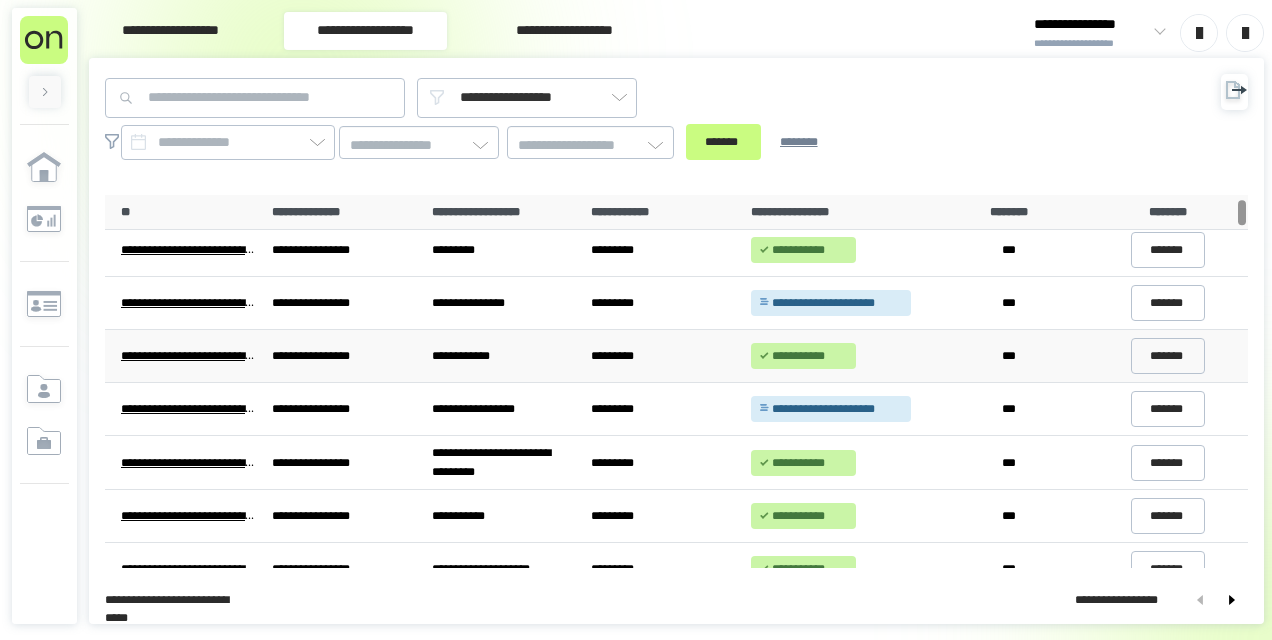scroll, scrollTop: 0, scrollLeft: 0, axis: both 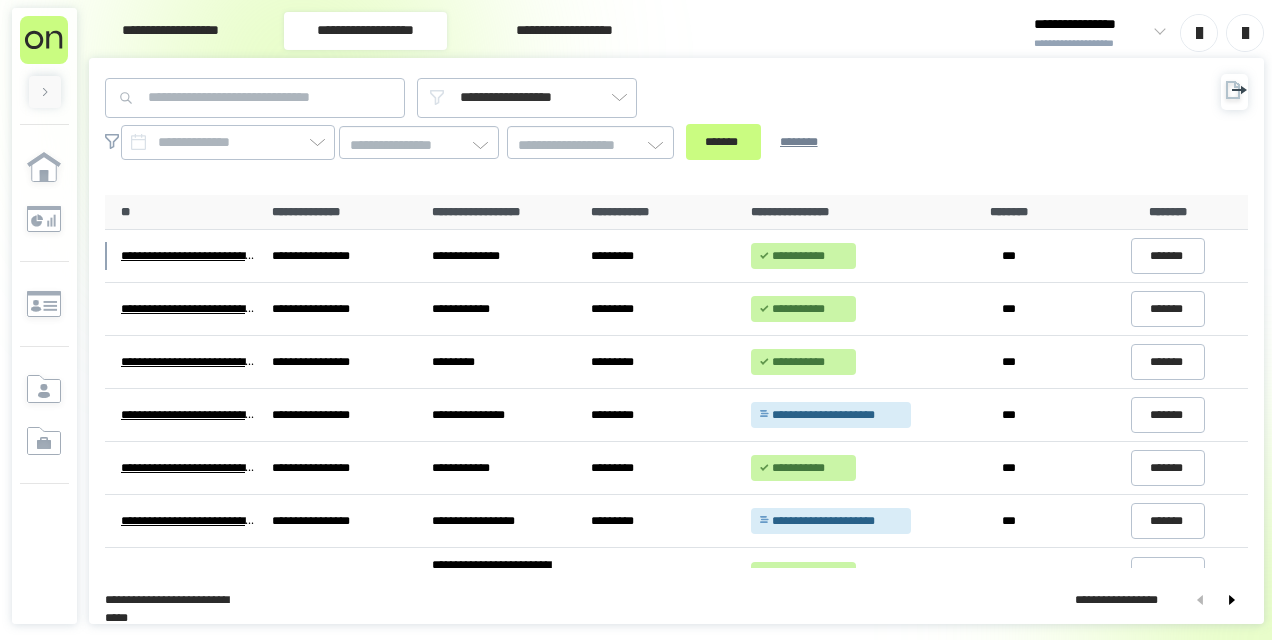 click on "**********" at bounding box center (170, 31) 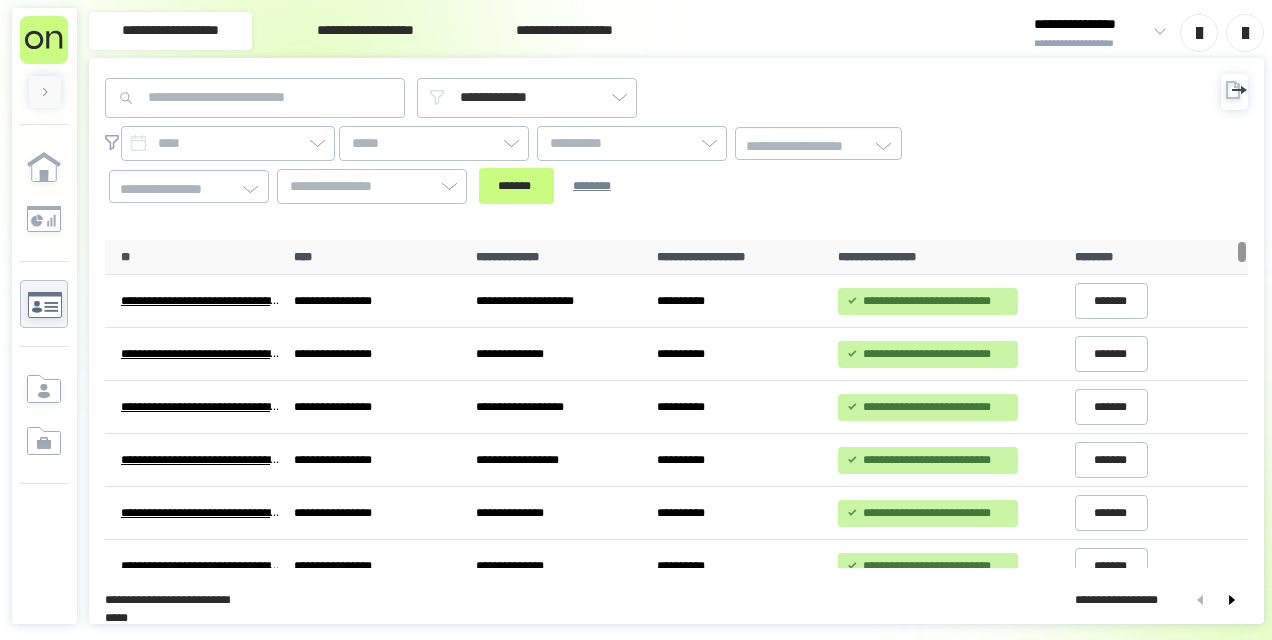 click on "**********" at bounding box center [365, 31] 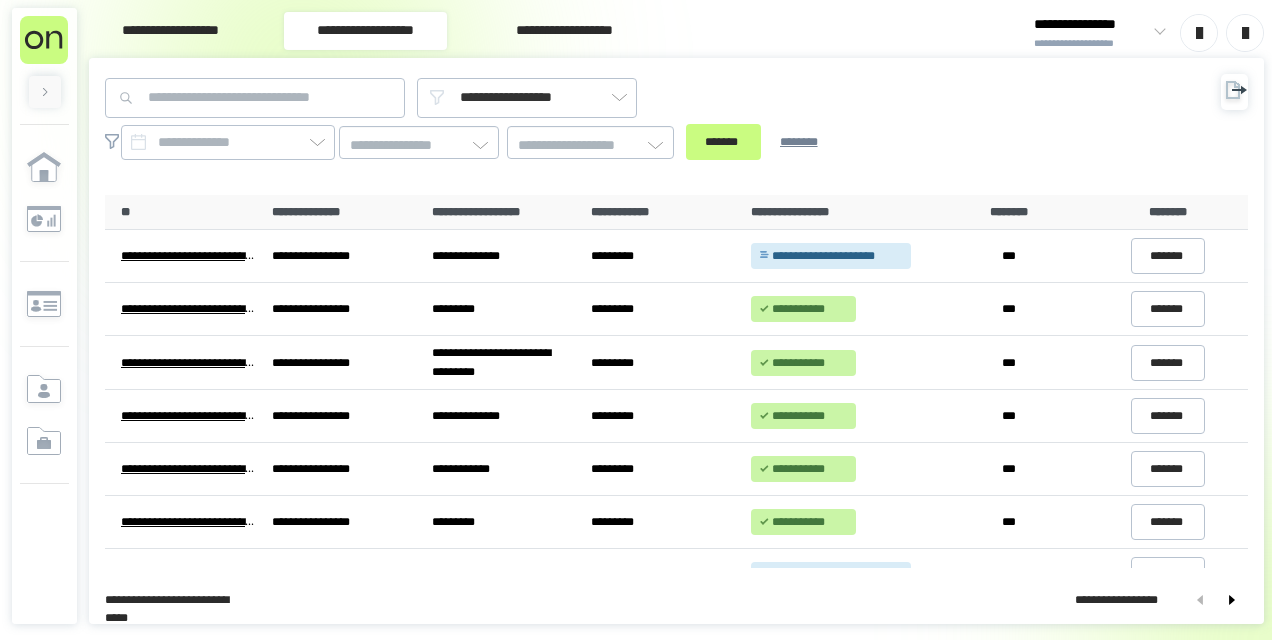 click on "**********" at bounding box center (170, 31) 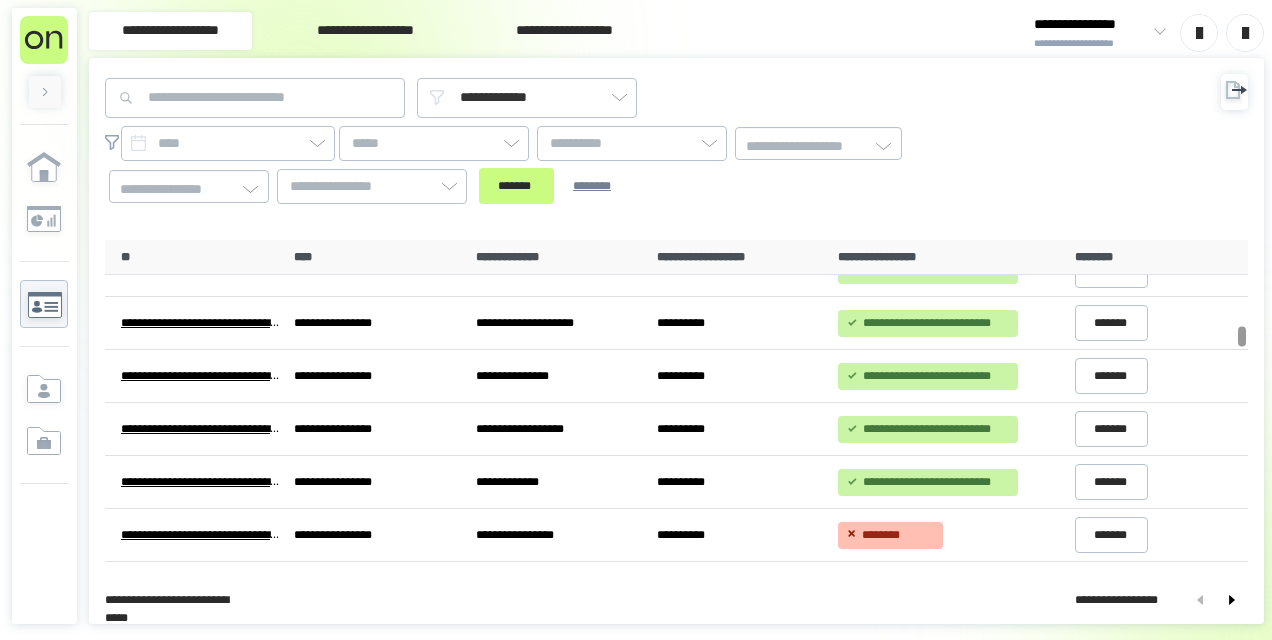 scroll, scrollTop: 1400, scrollLeft: 0, axis: vertical 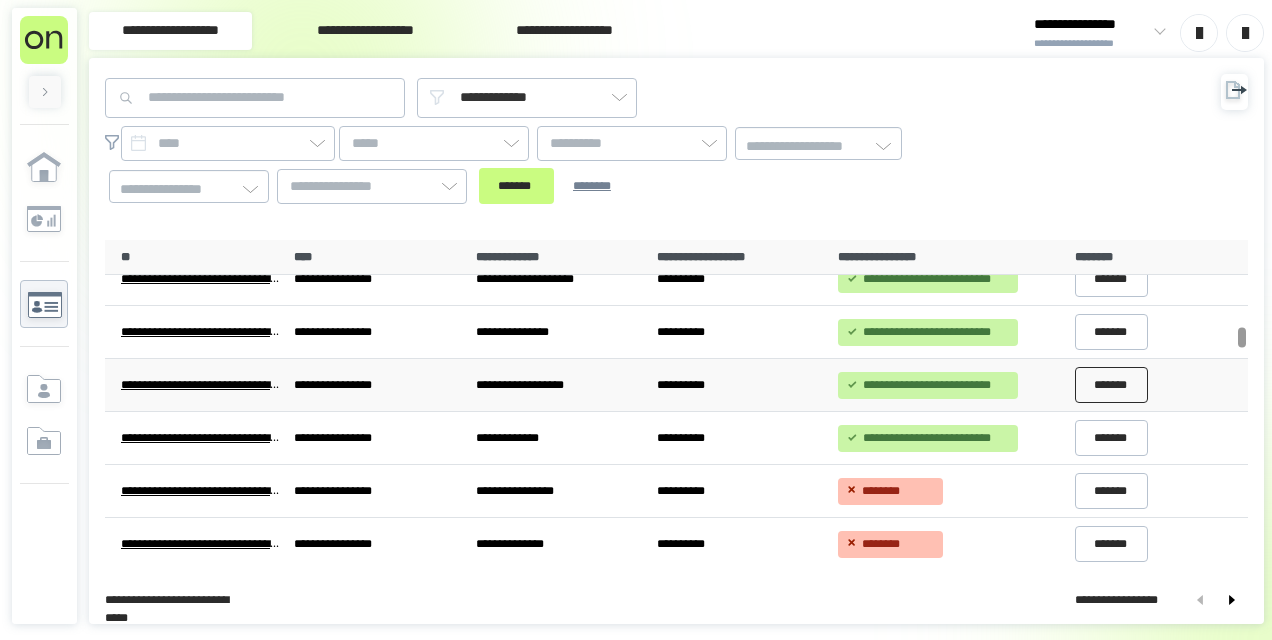 click on "*******" at bounding box center [1112, 385] 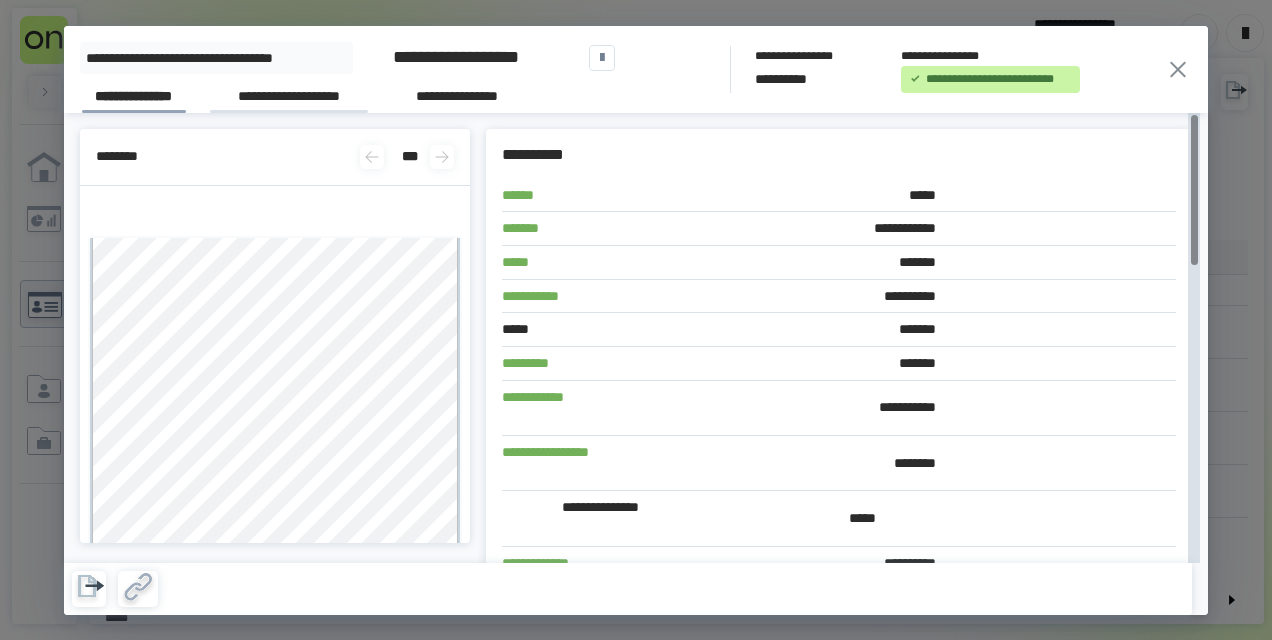 click on "**********" at bounding box center (289, 99) 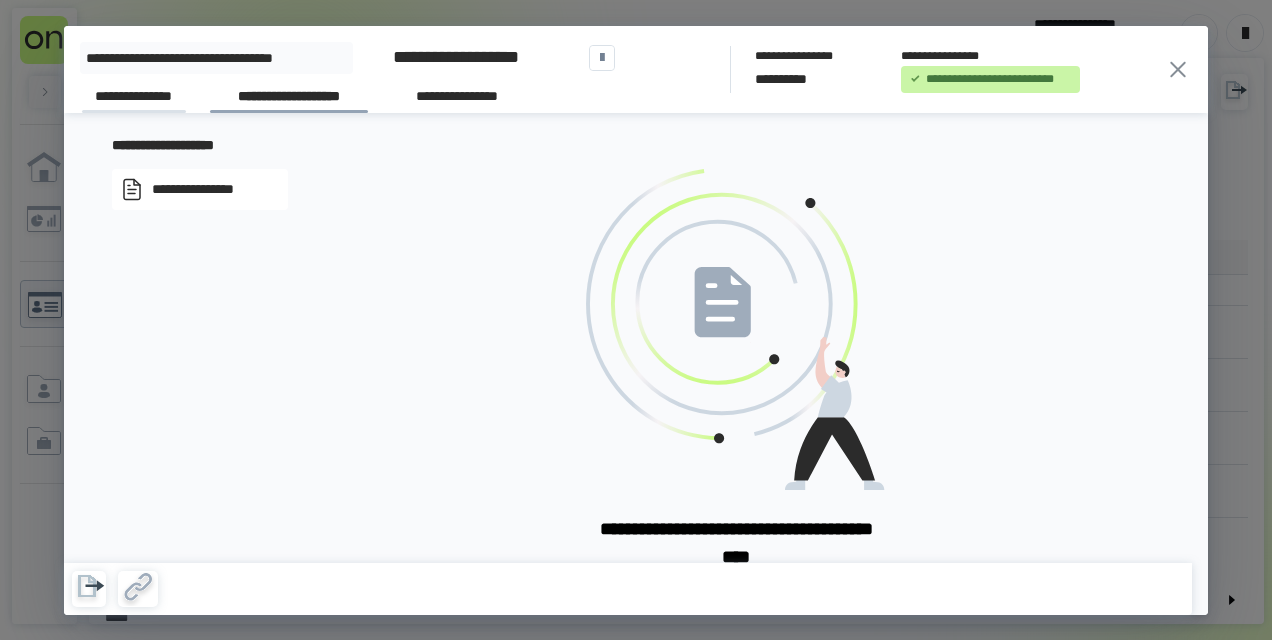 click on "**********" at bounding box center (134, 99) 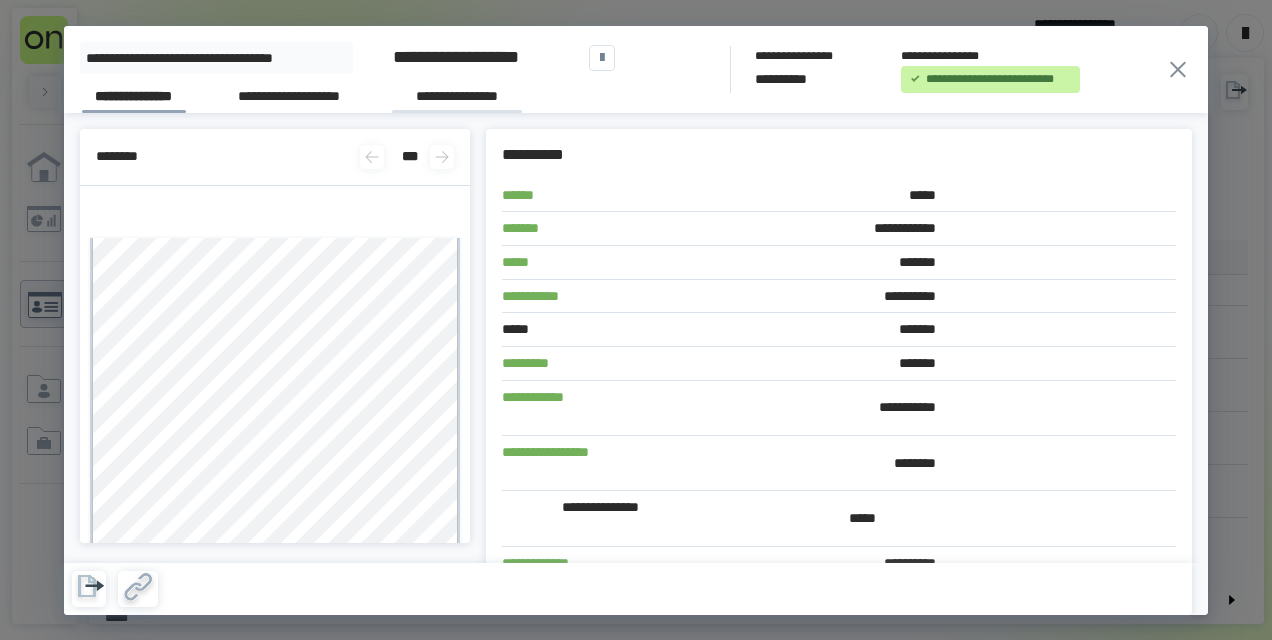 click on "**********" at bounding box center (457, 99) 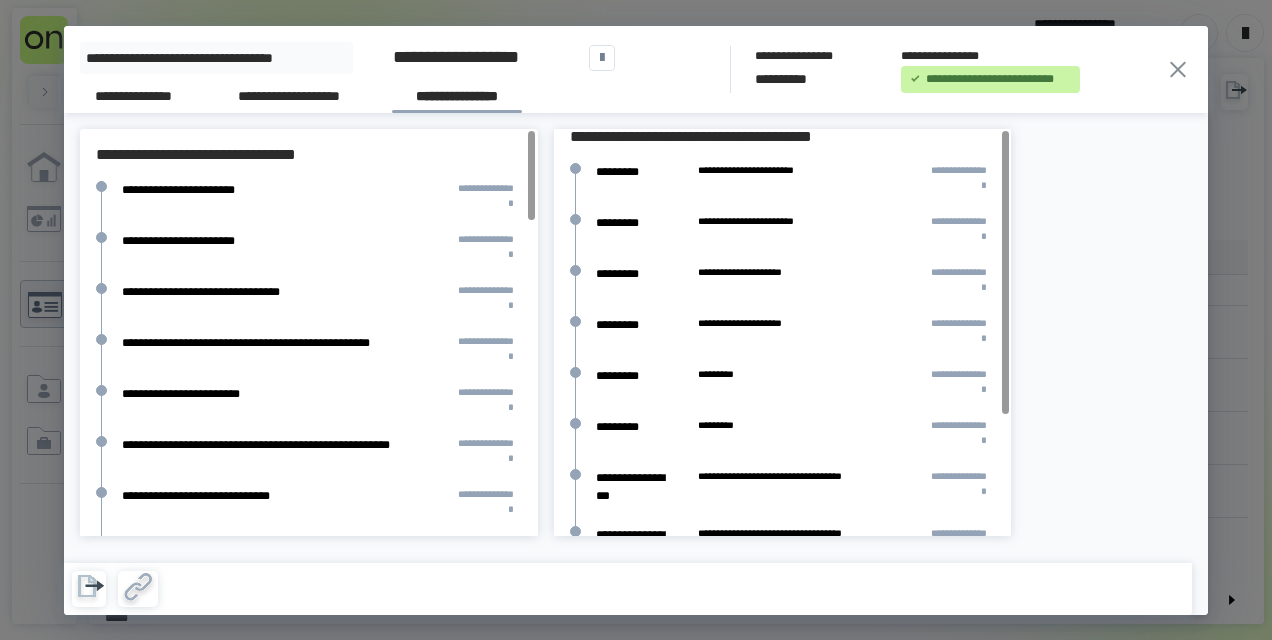 scroll, scrollTop: 0, scrollLeft: 0, axis: both 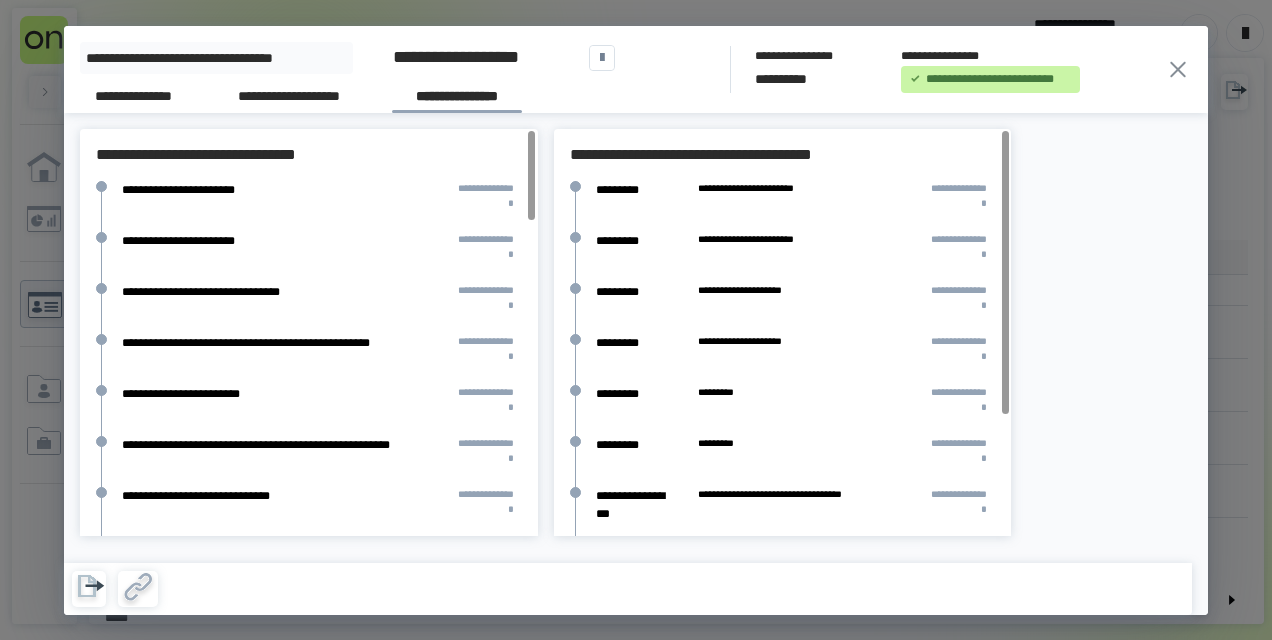 click 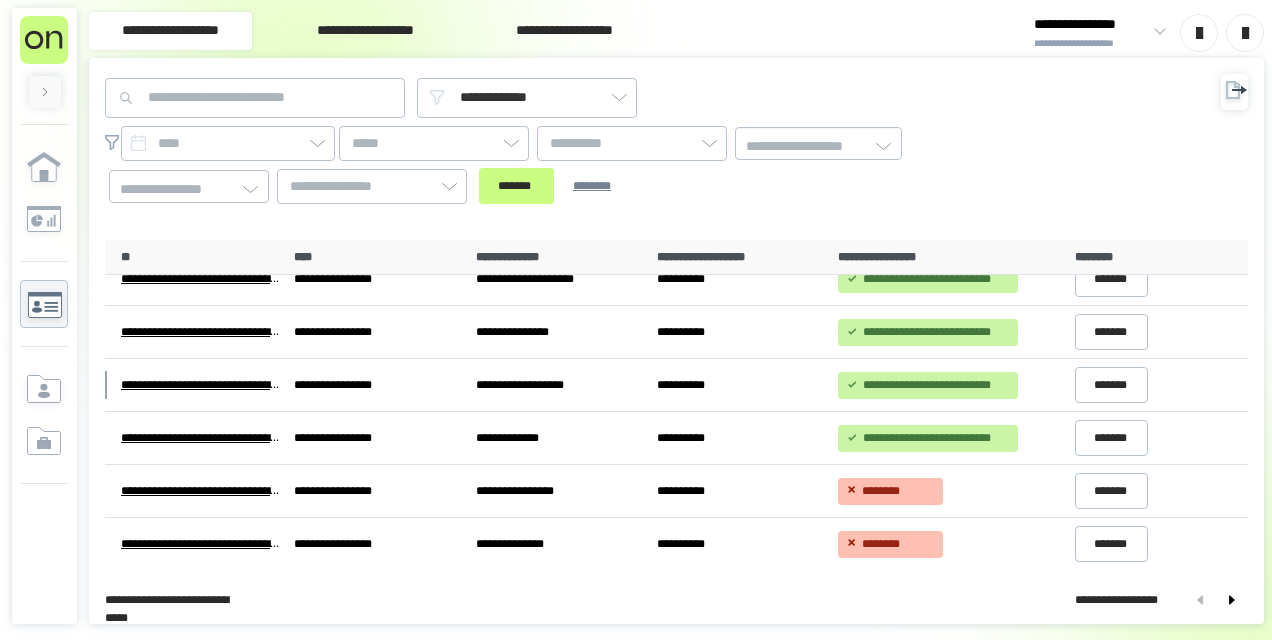 click on "**********" at bounding box center [365, 31] 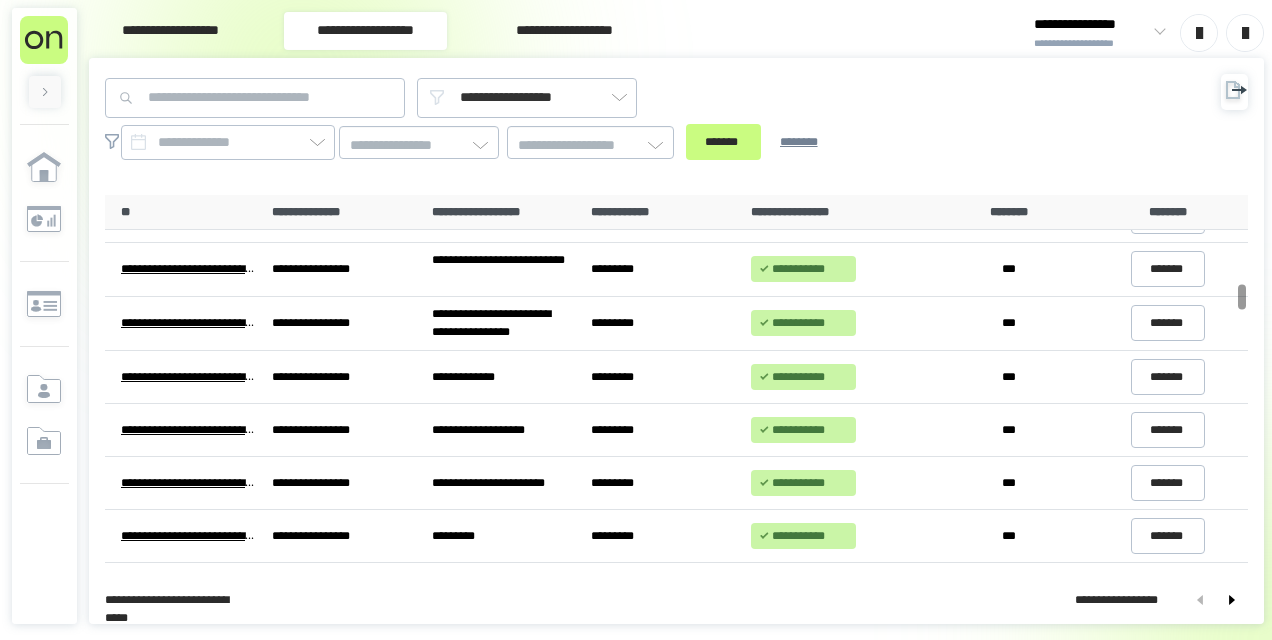 scroll, scrollTop: 1300, scrollLeft: 0, axis: vertical 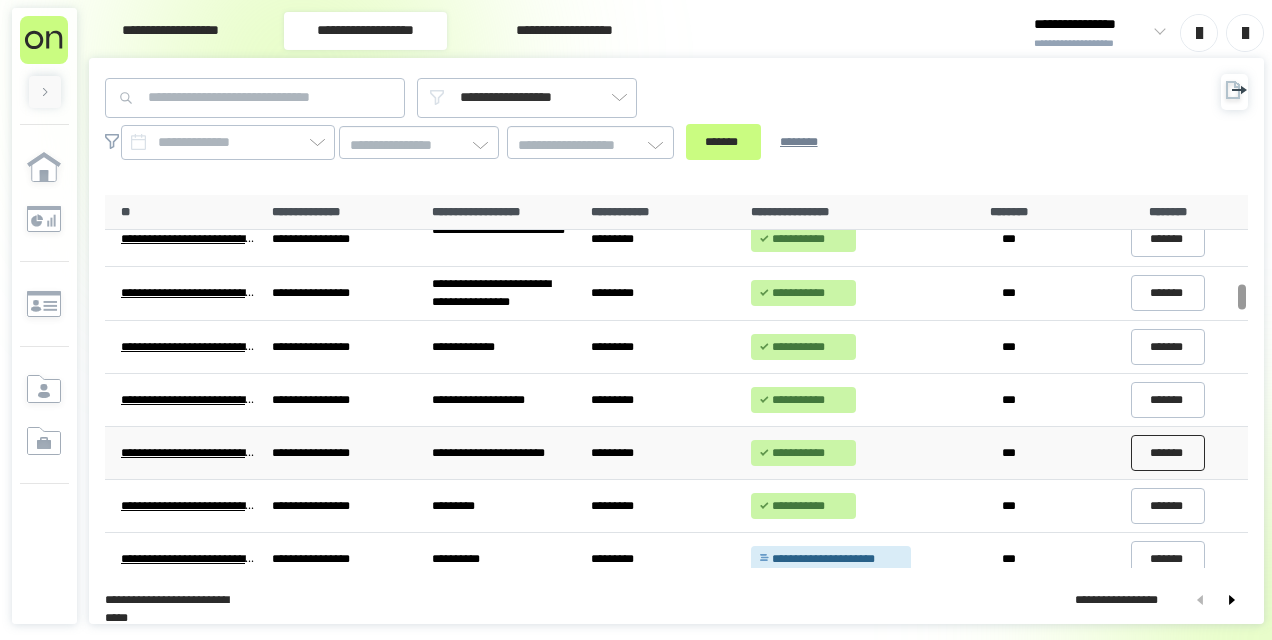 click on "*******" at bounding box center (1168, 453) 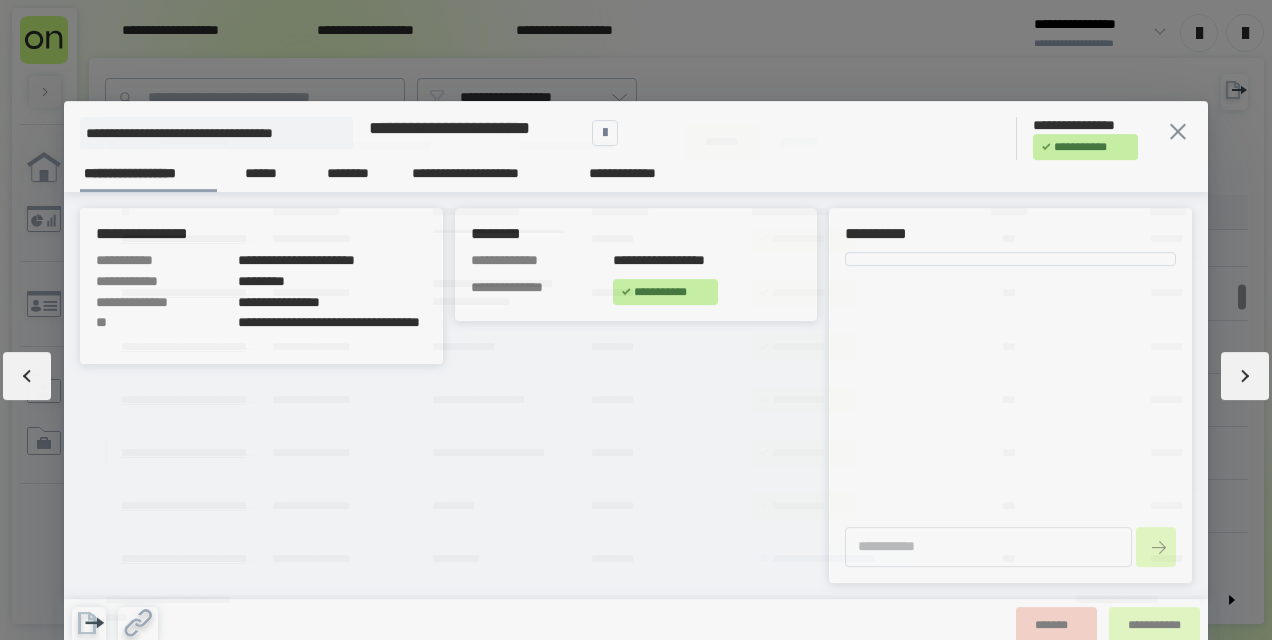 type on "*" 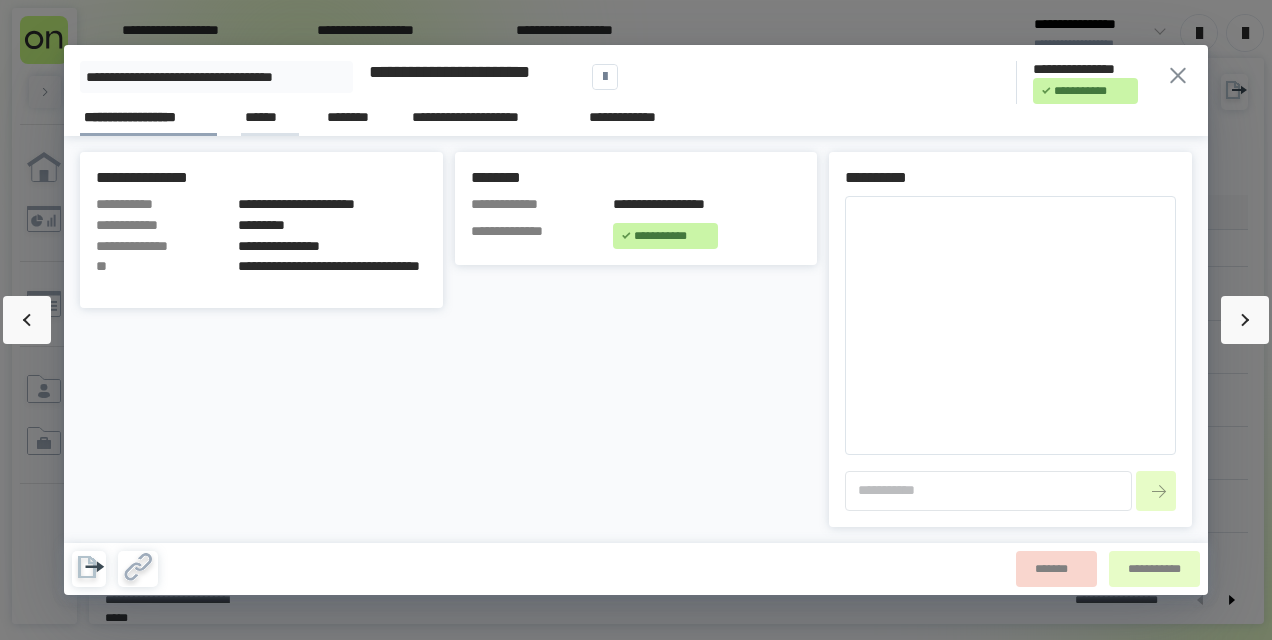click on "******" at bounding box center [270, 117] 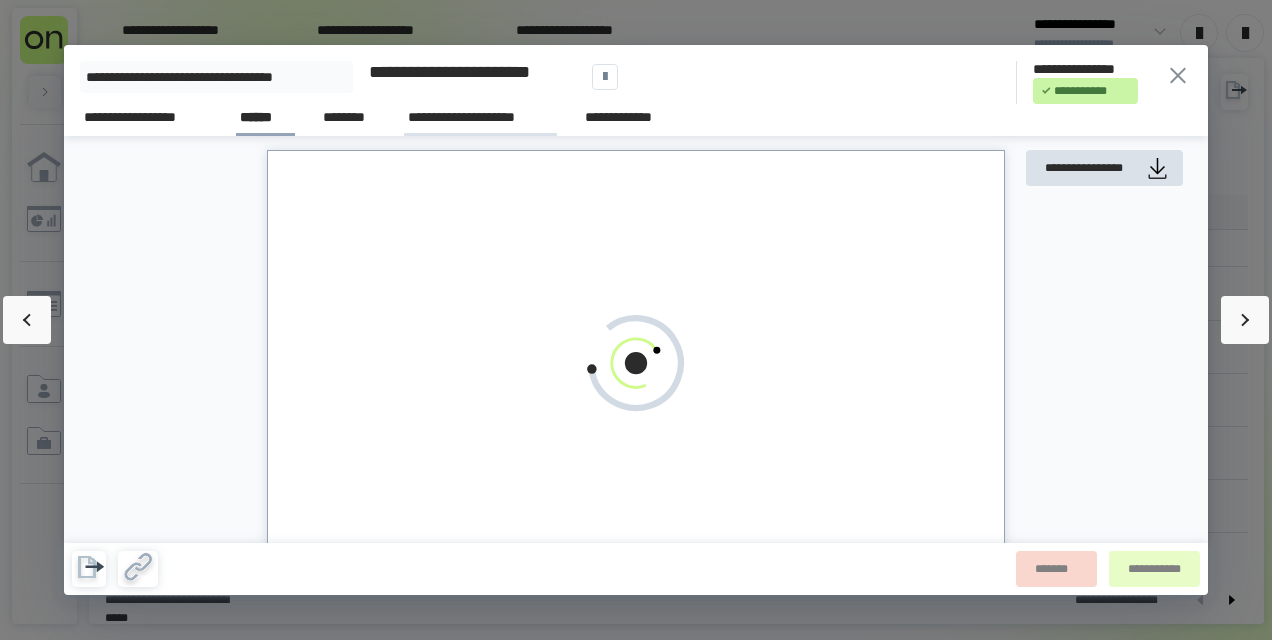 click on "**********" at bounding box center [480, 117] 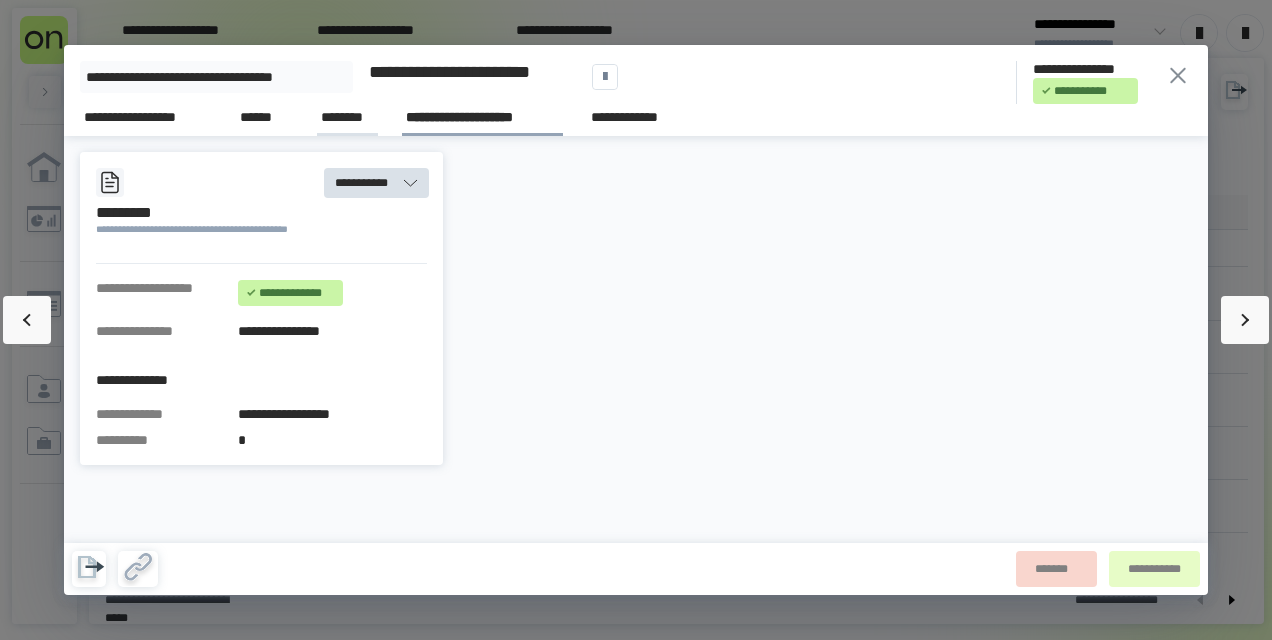 click on "********" at bounding box center [347, 117] 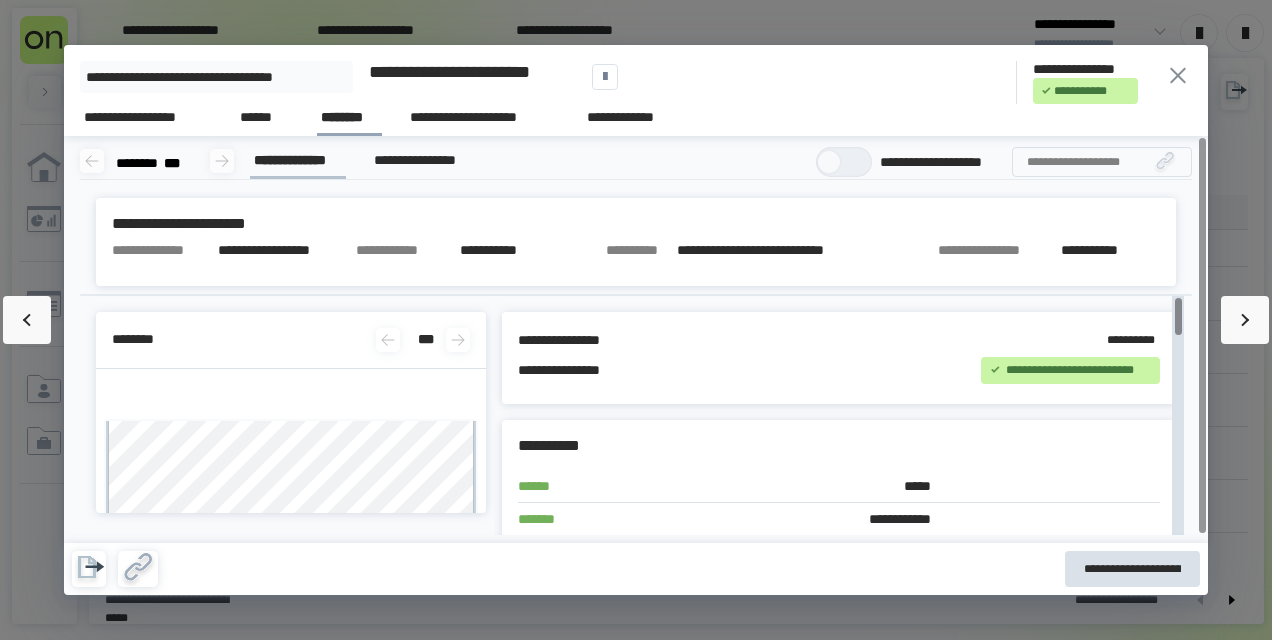click 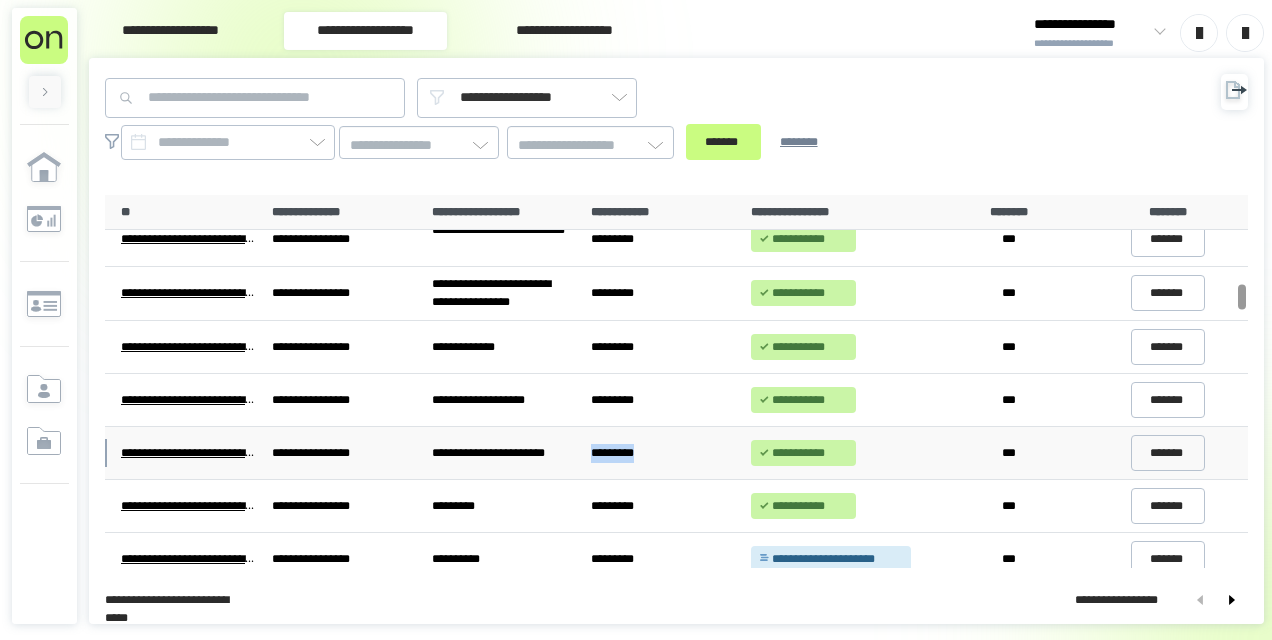 drag, startPoint x: 591, startPoint y: 443, endPoint x: 663, endPoint y: 442, distance: 72.00694 